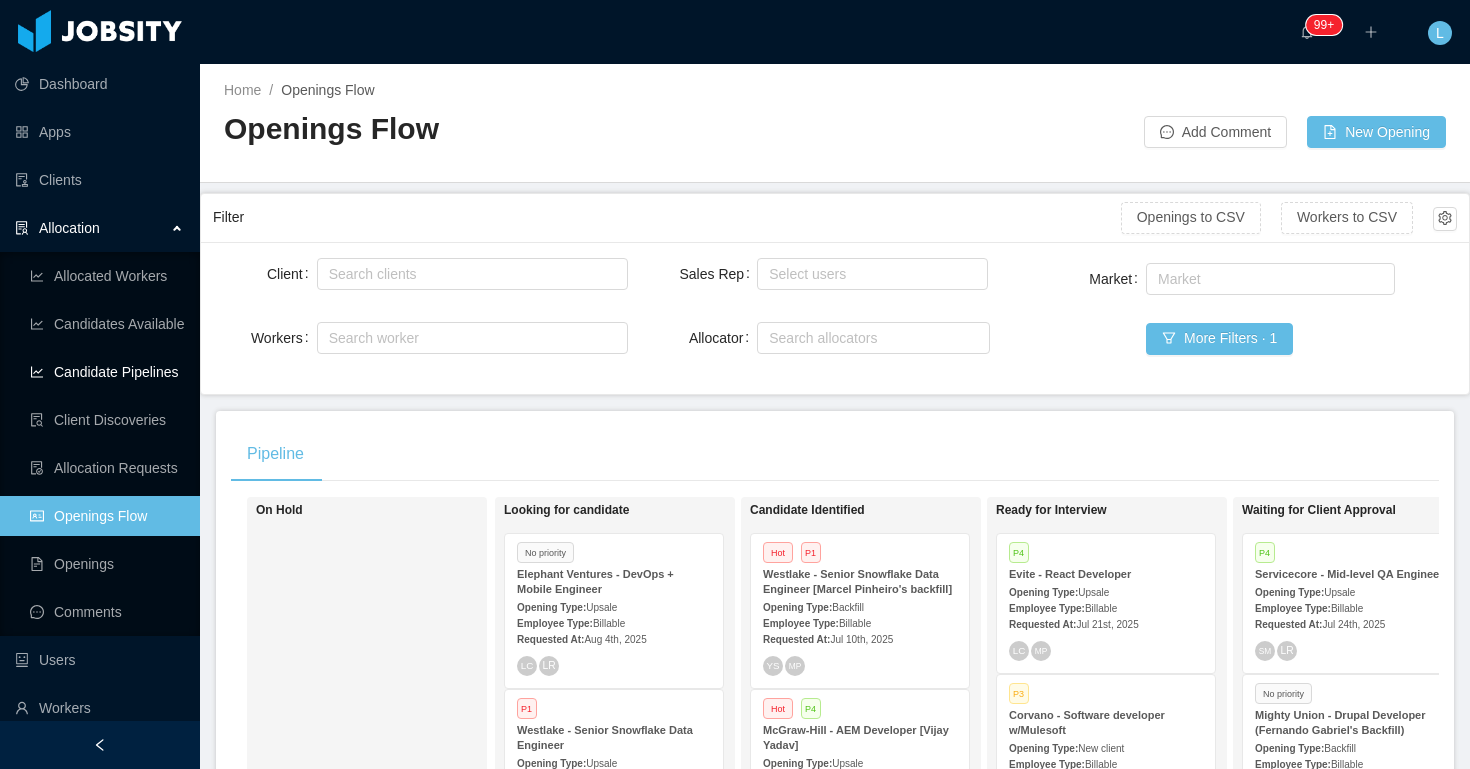 scroll, scrollTop: 0, scrollLeft: 0, axis: both 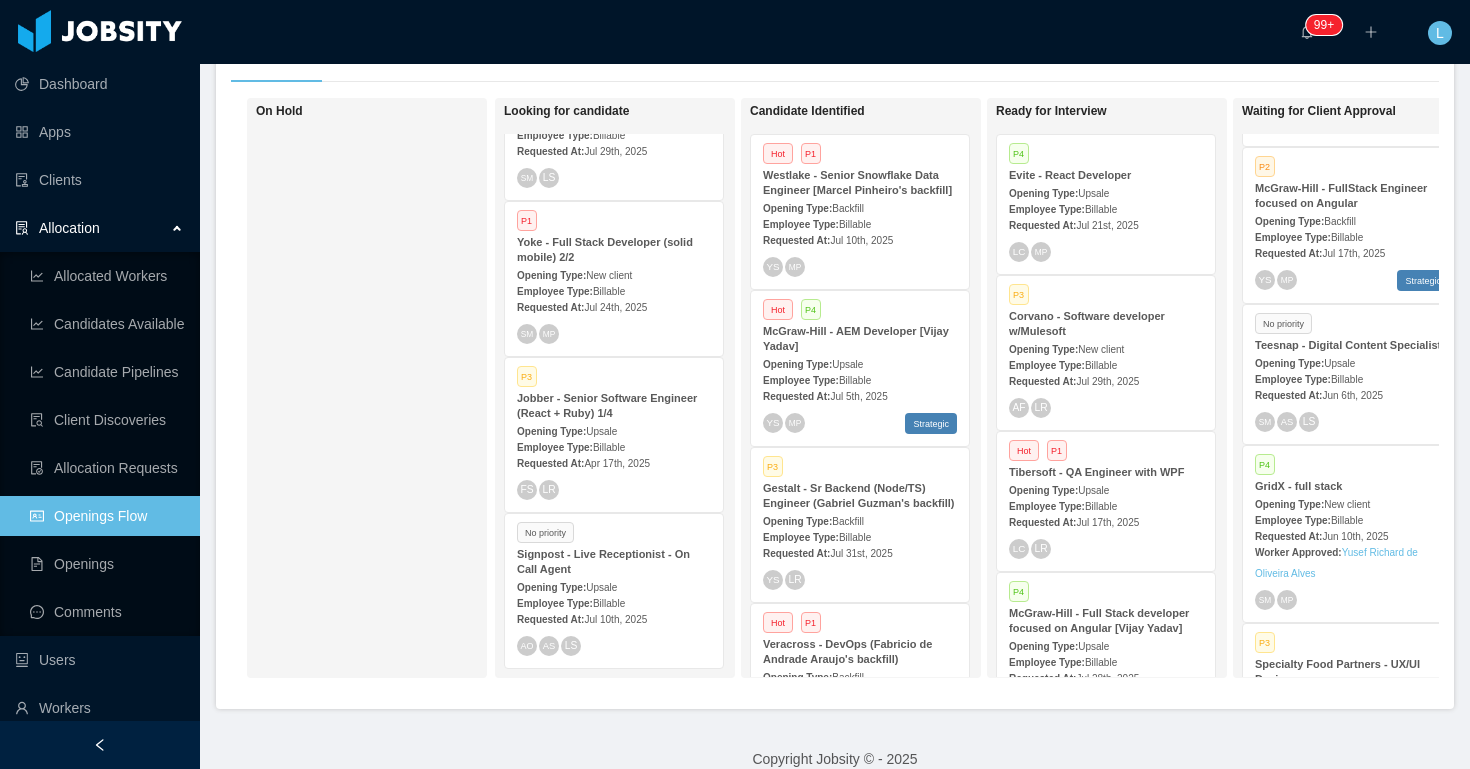 click on "Allocation" at bounding box center (100, 228) 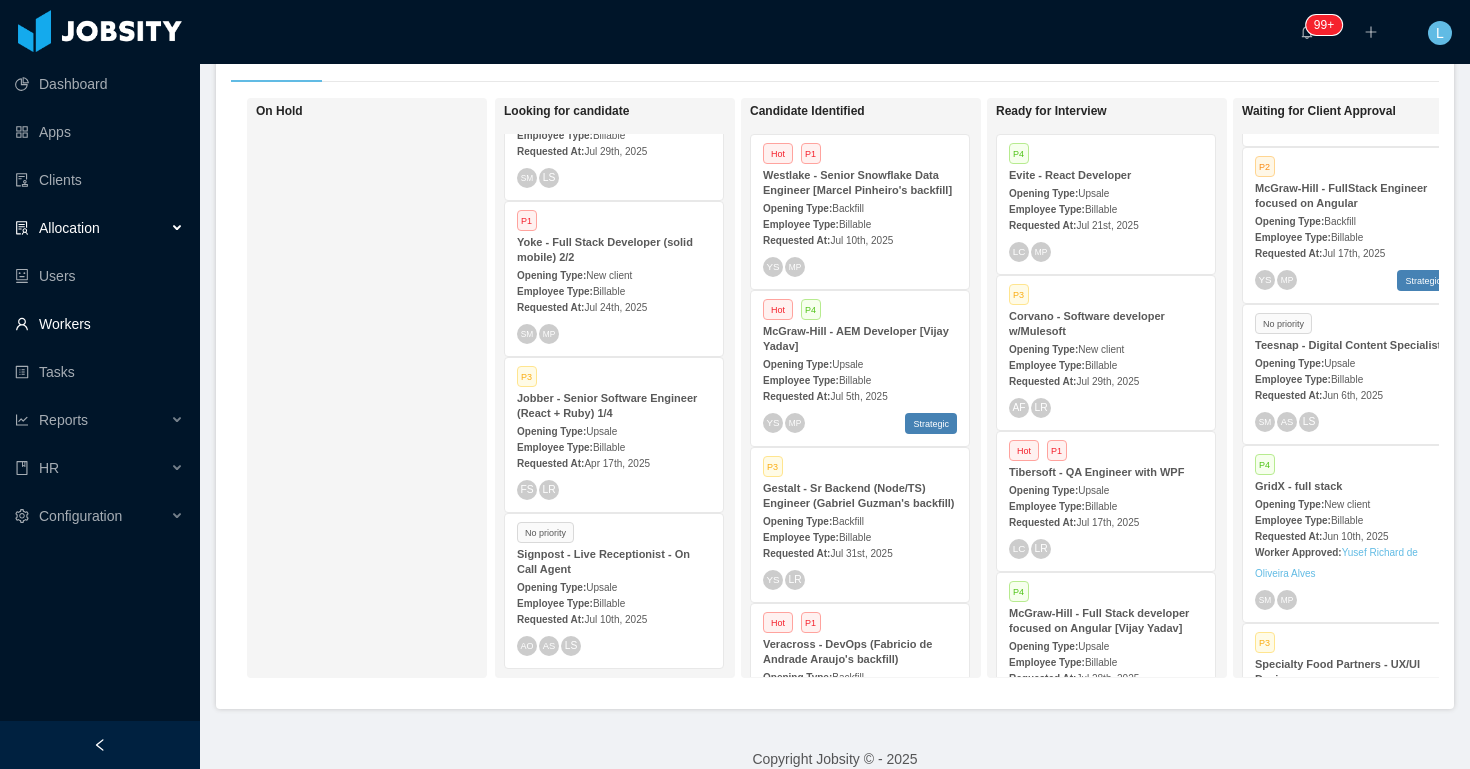 click on "Workers" at bounding box center [99, 324] 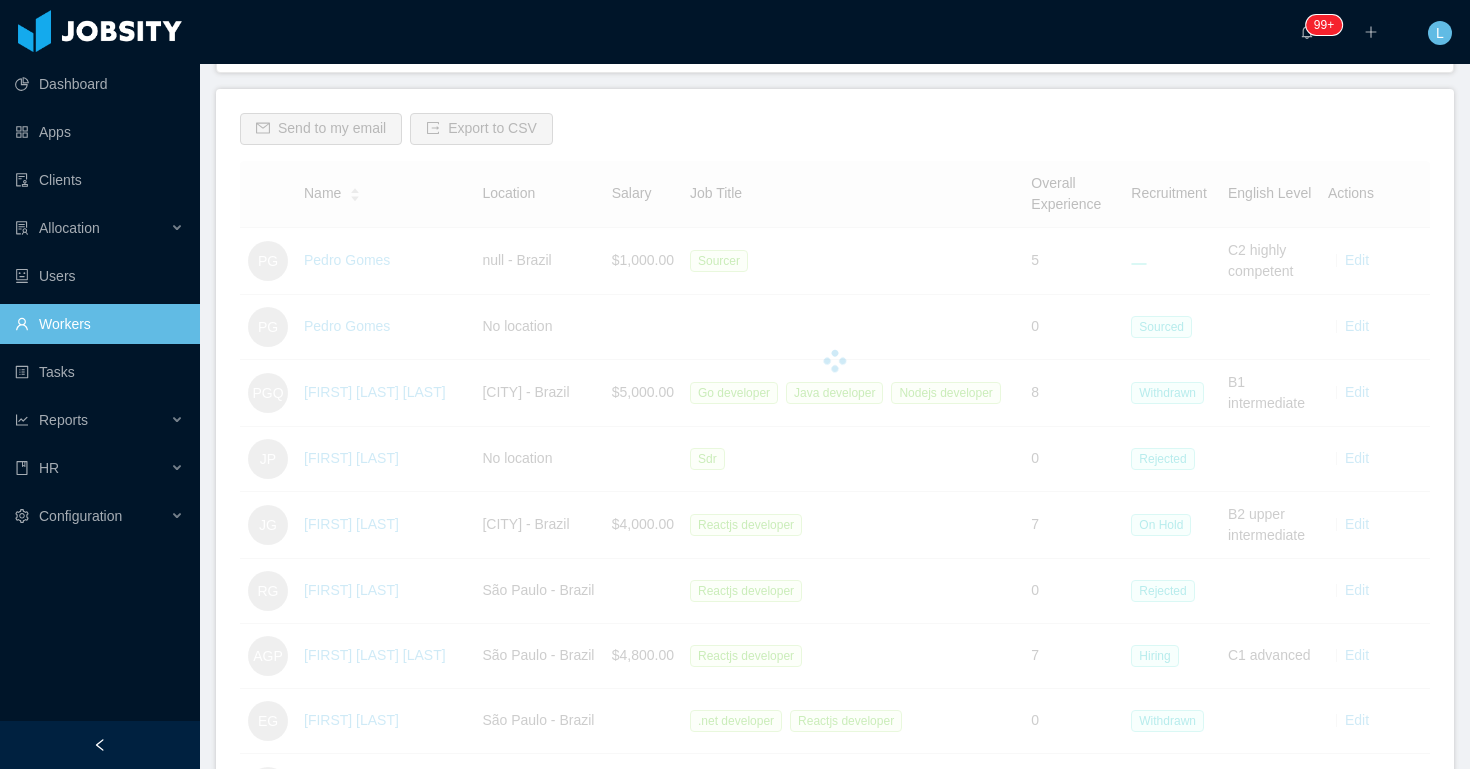 scroll, scrollTop: 0, scrollLeft: 0, axis: both 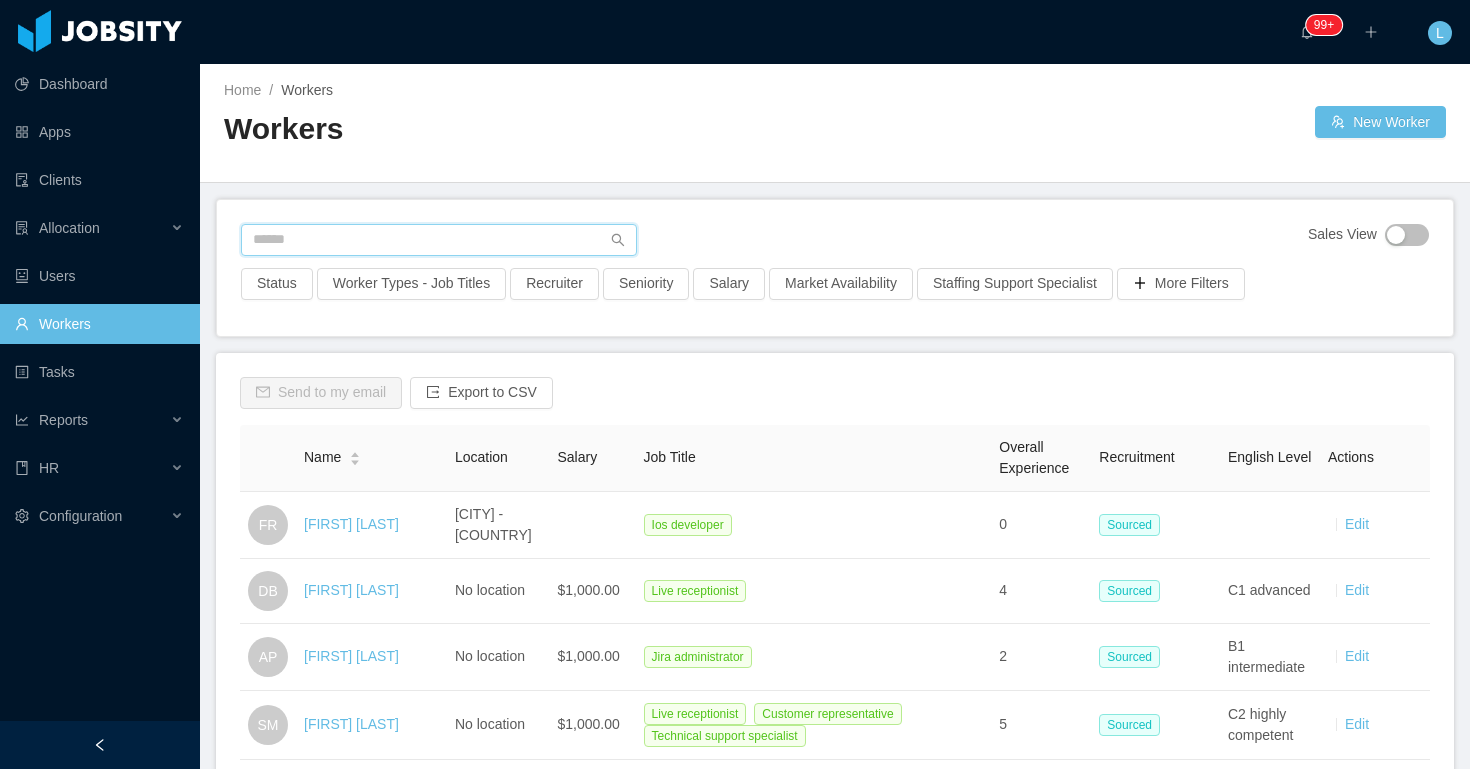 click at bounding box center (439, 240) 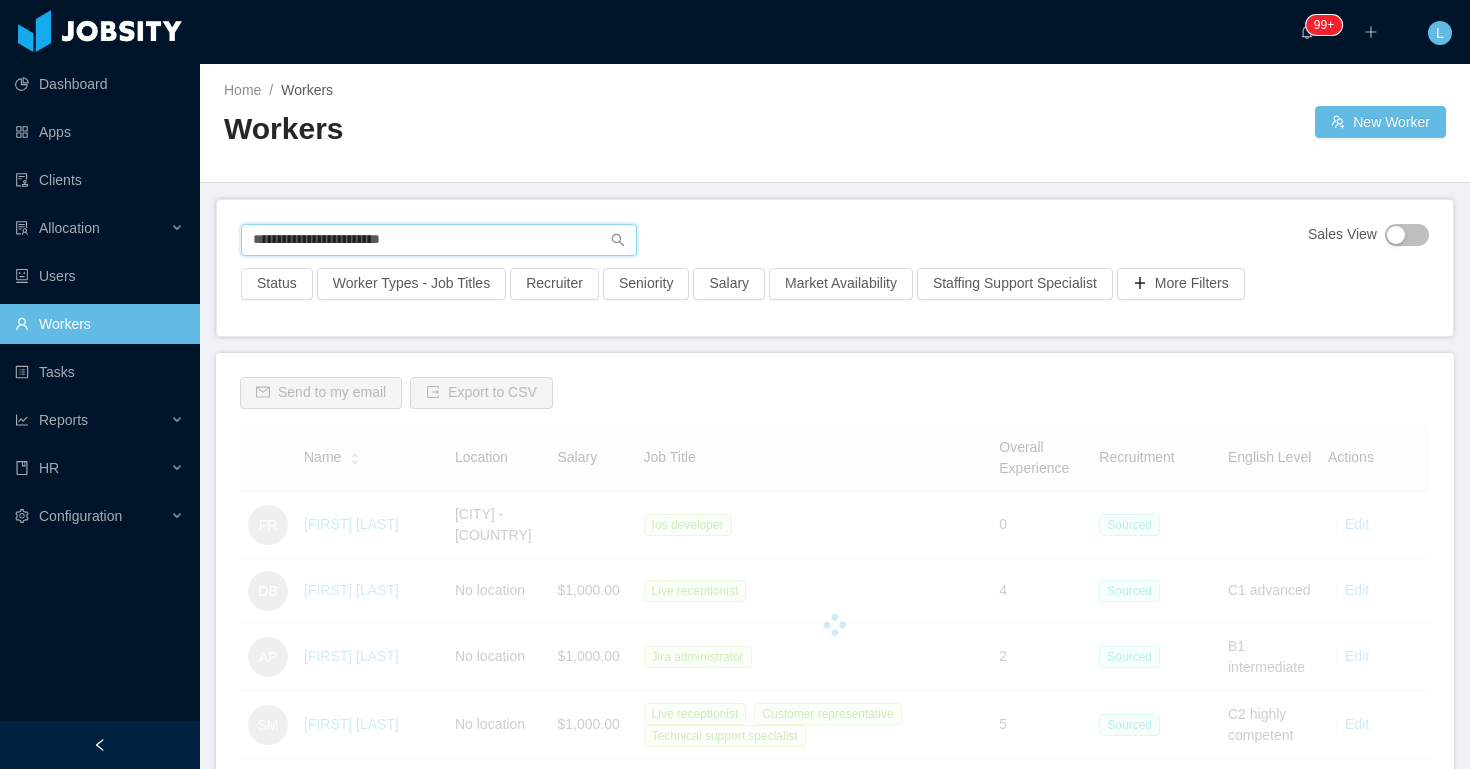 type on "**********" 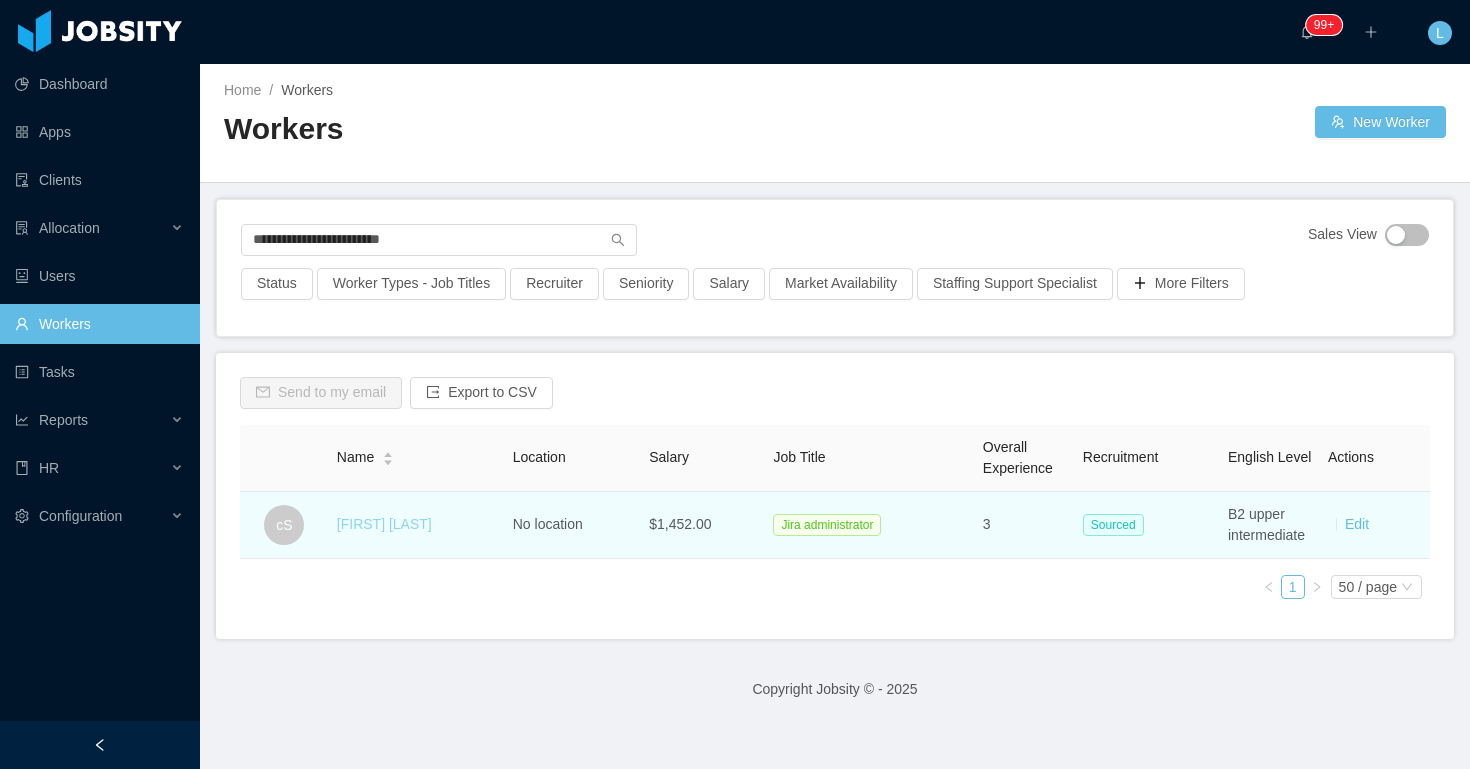 click on "cristian Socha" at bounding box center (384, 524) 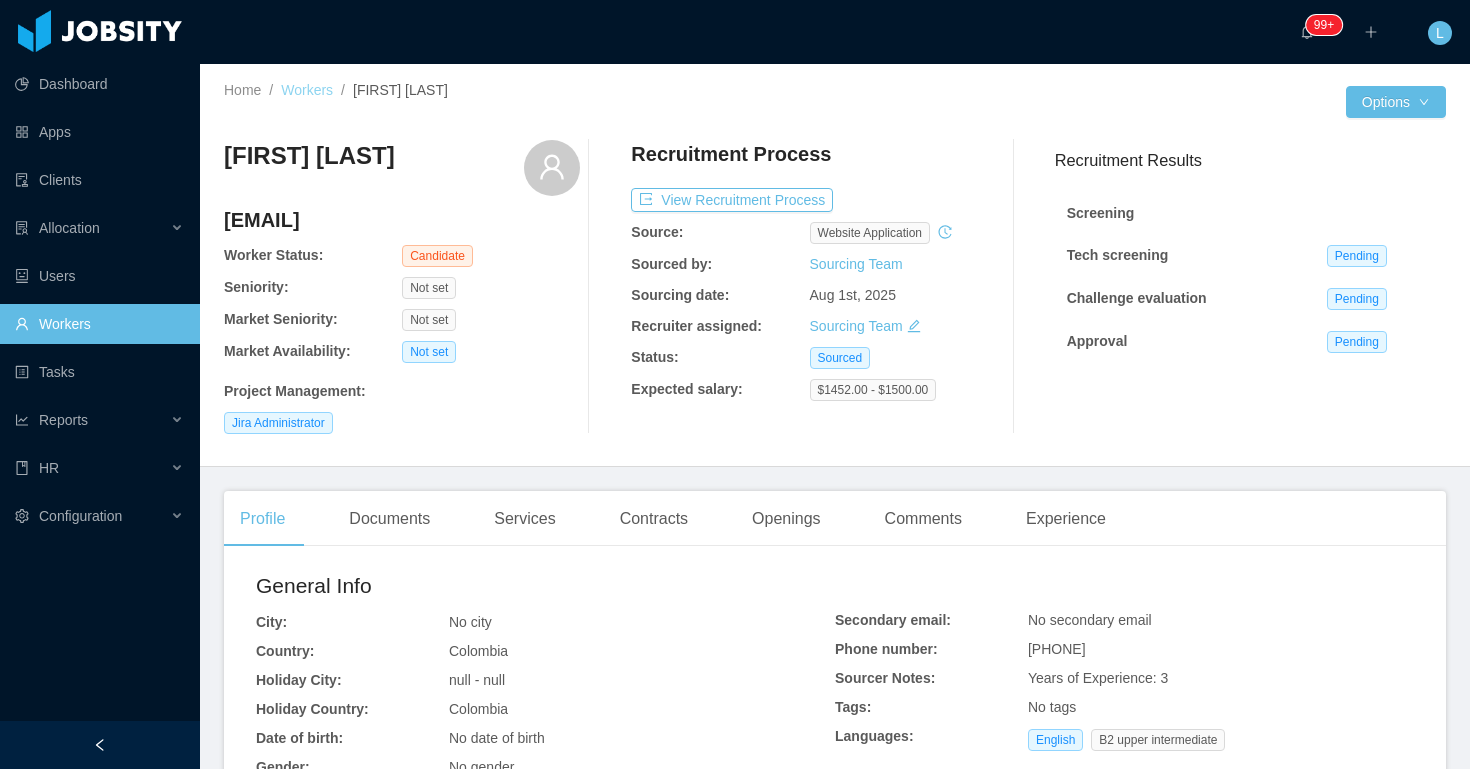 click on "Workers" at bounding box center (307, 90) 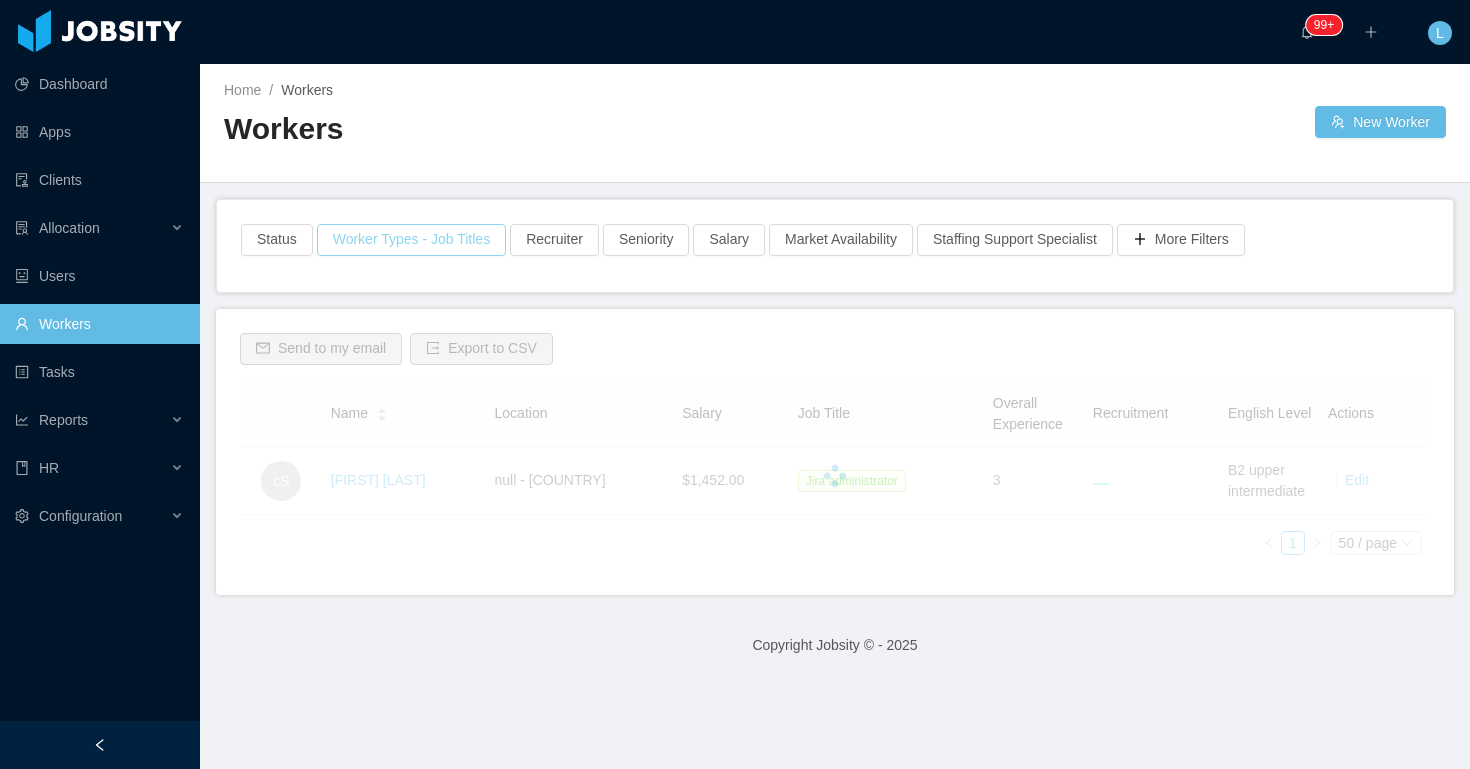 click on "Status Worker Types - Job Titles Recruiter Seniority Salary   Market Availability Staffing Support Specialist More Filters" at bounding box center (835, 246) 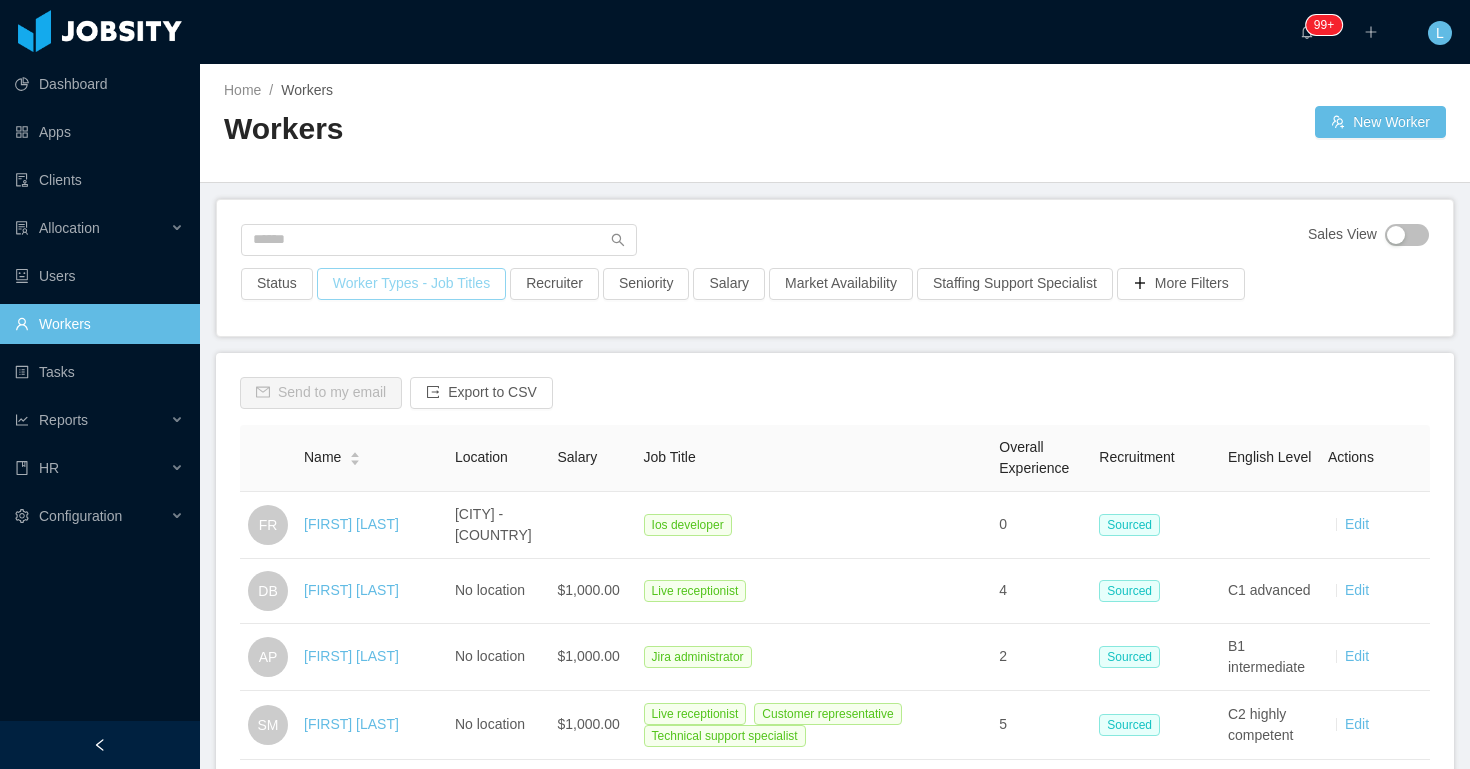 type 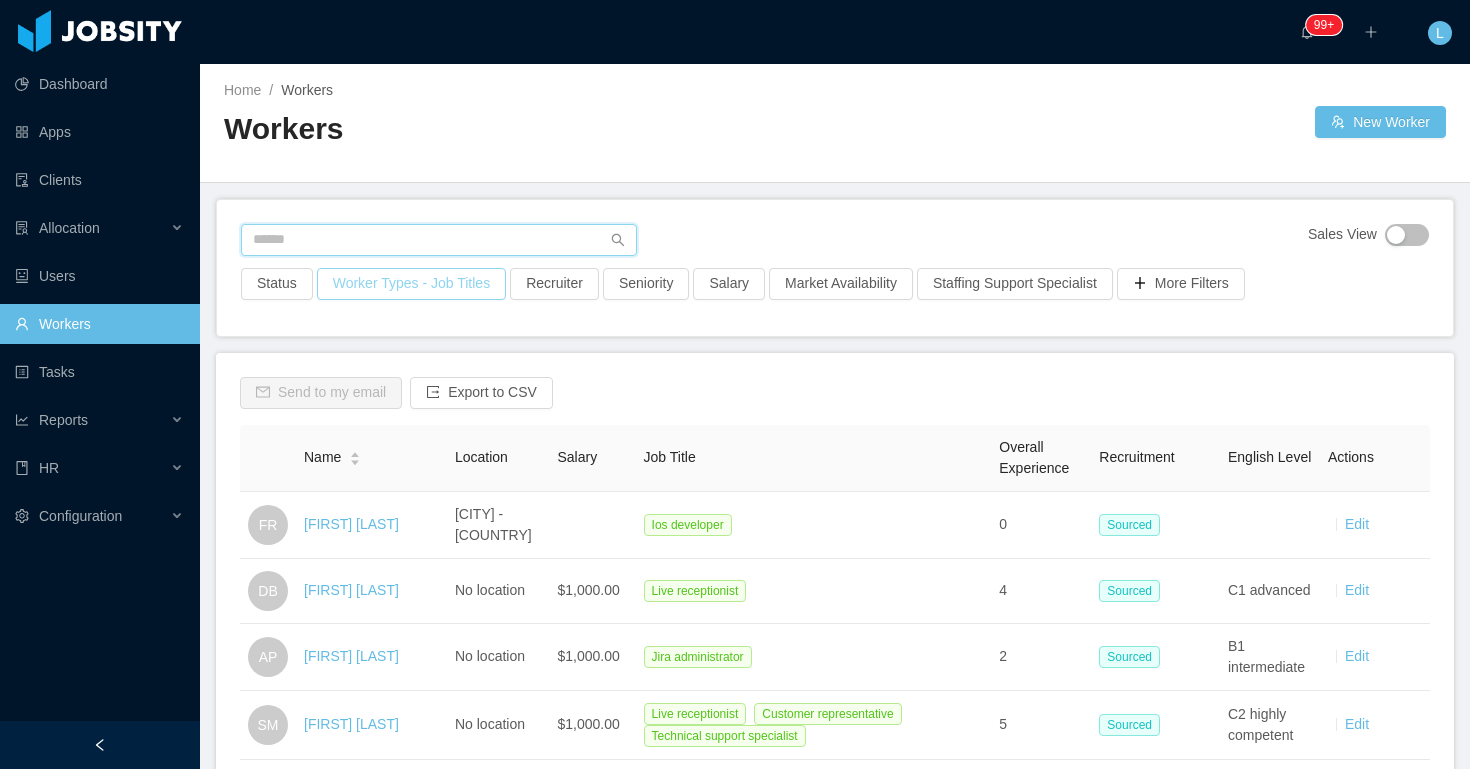 click at bounding box center [439, 240] 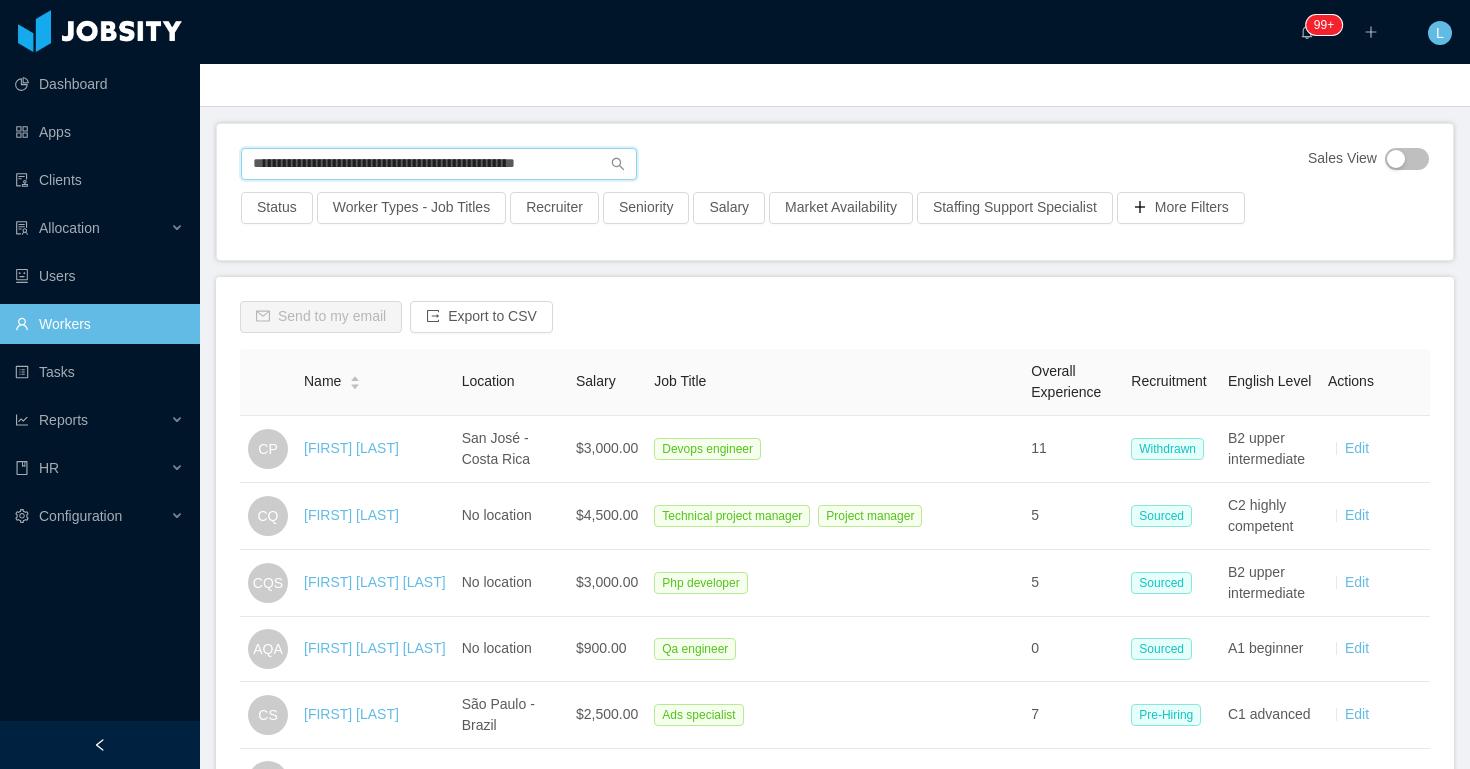 scroll, scrollTop: 100, scrollLeft: 0, axis: vertical 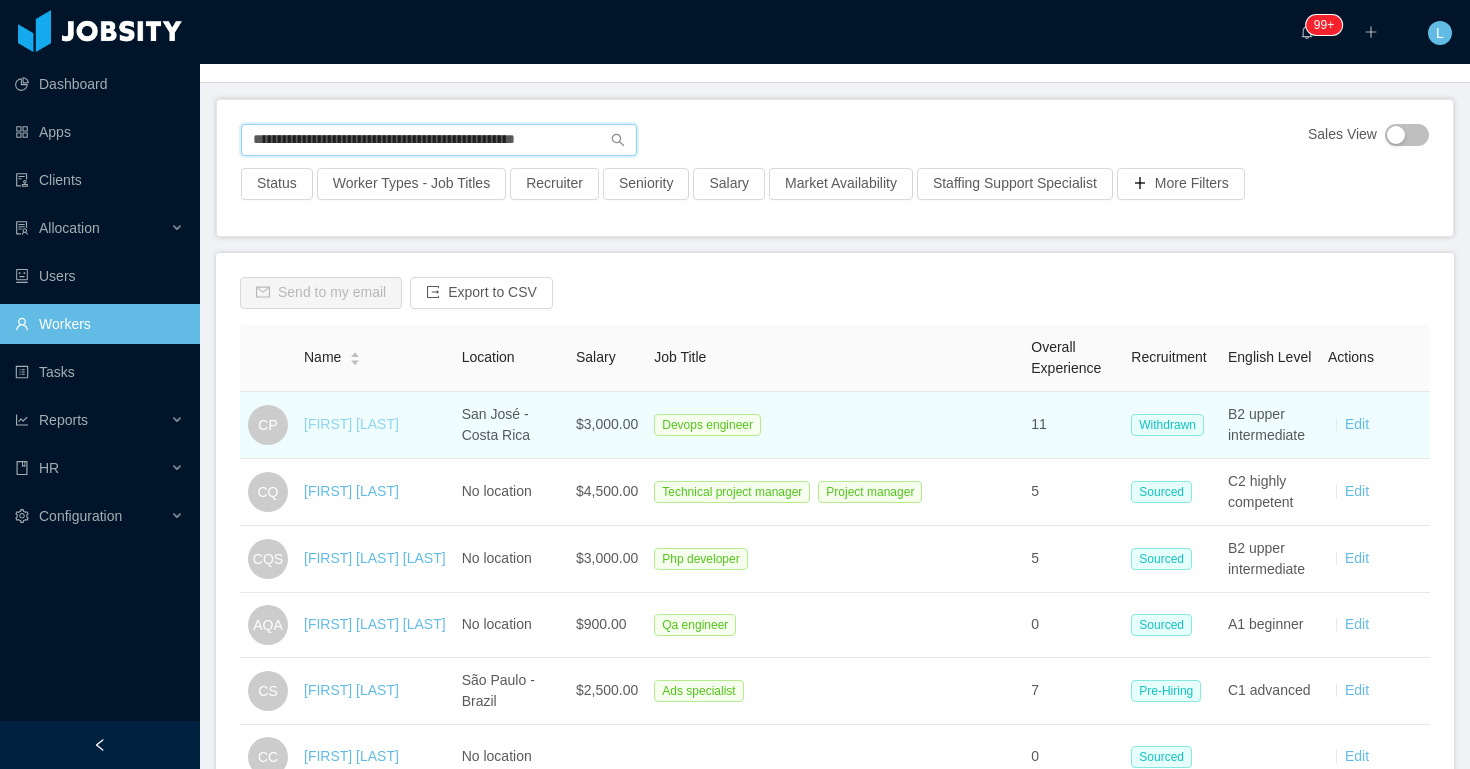 type on "**********" 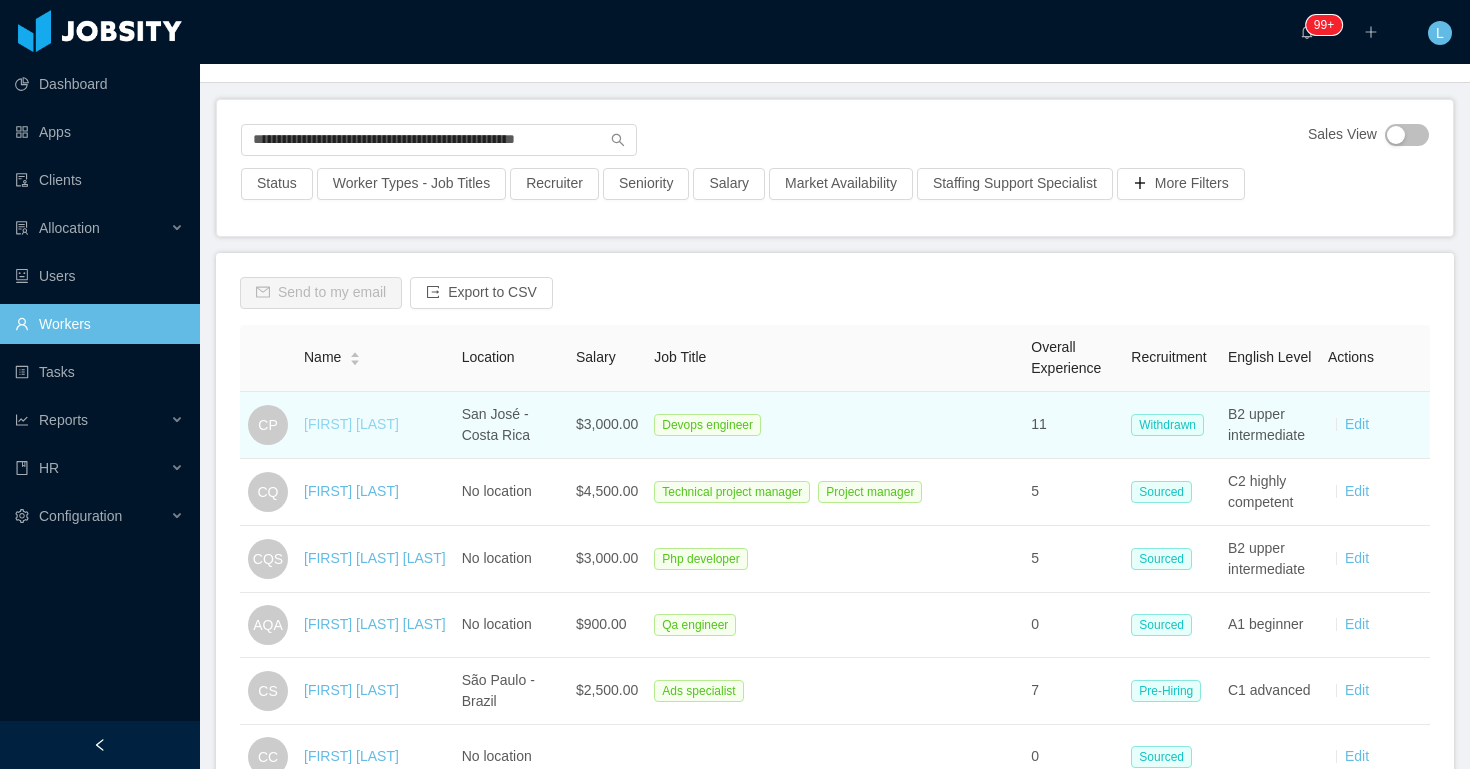 click on "Catherine Porras" at bounding box center (351, 424) 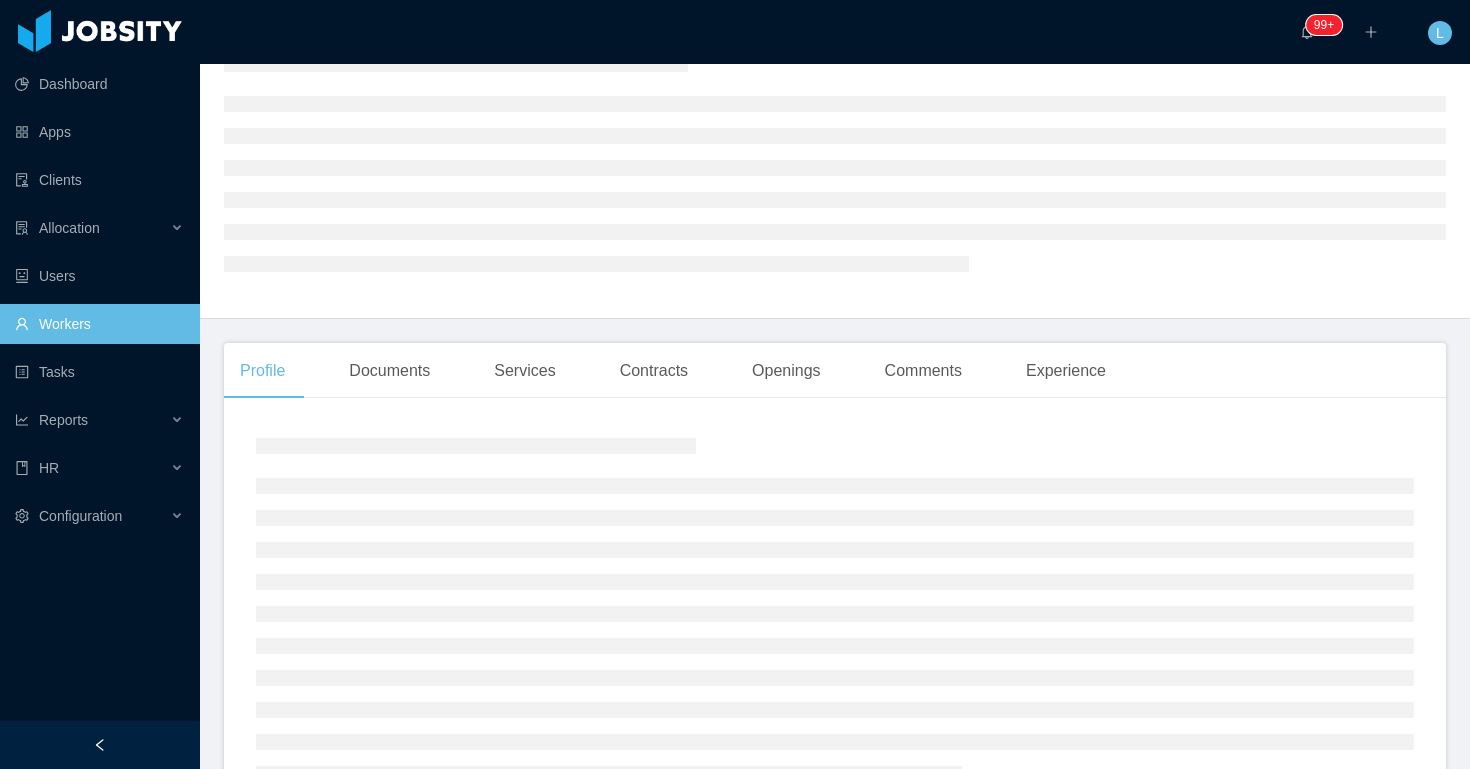 scroll, scrollTop: 0, scrollLeft: 0, axis: both 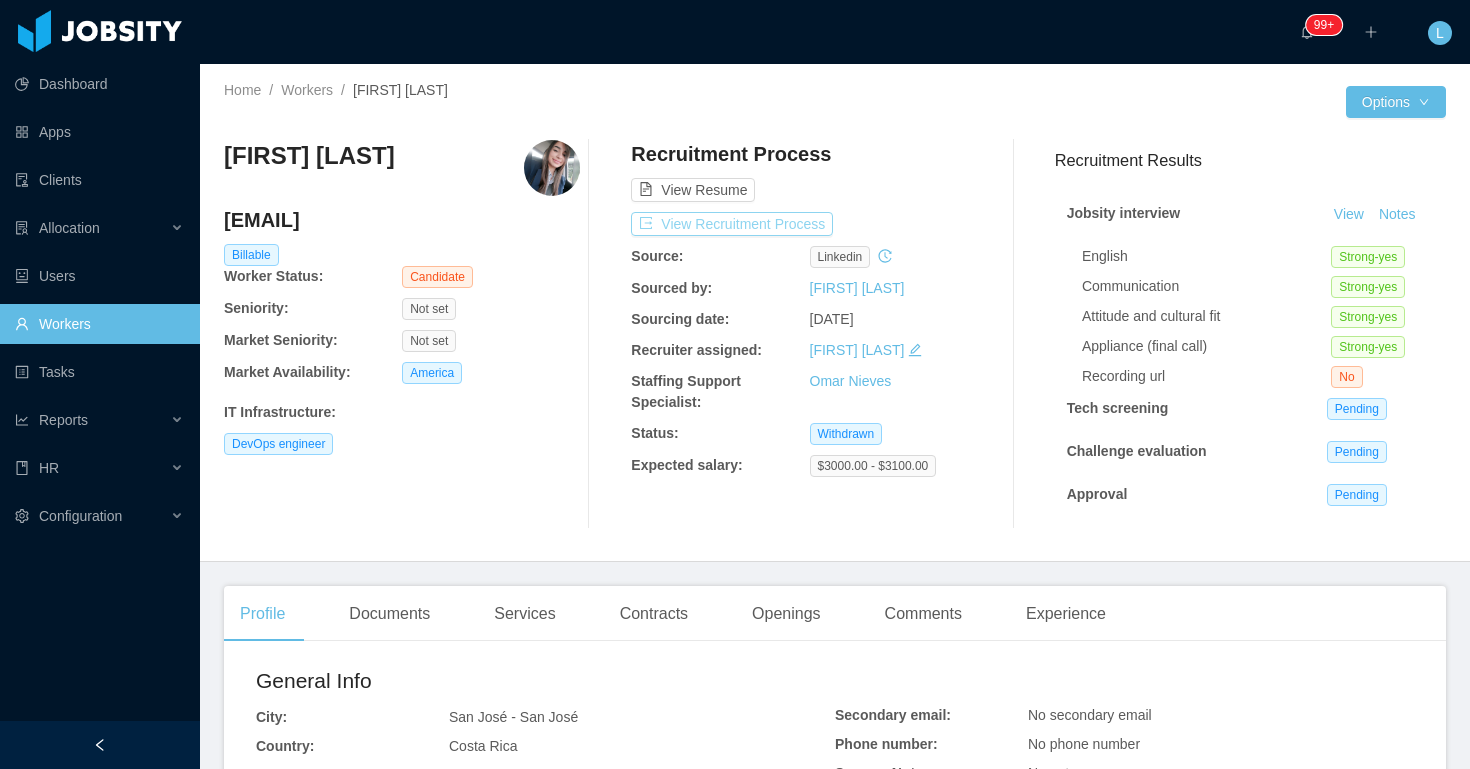 click on "View Recruitment Process" at bounding box center (732, 224) 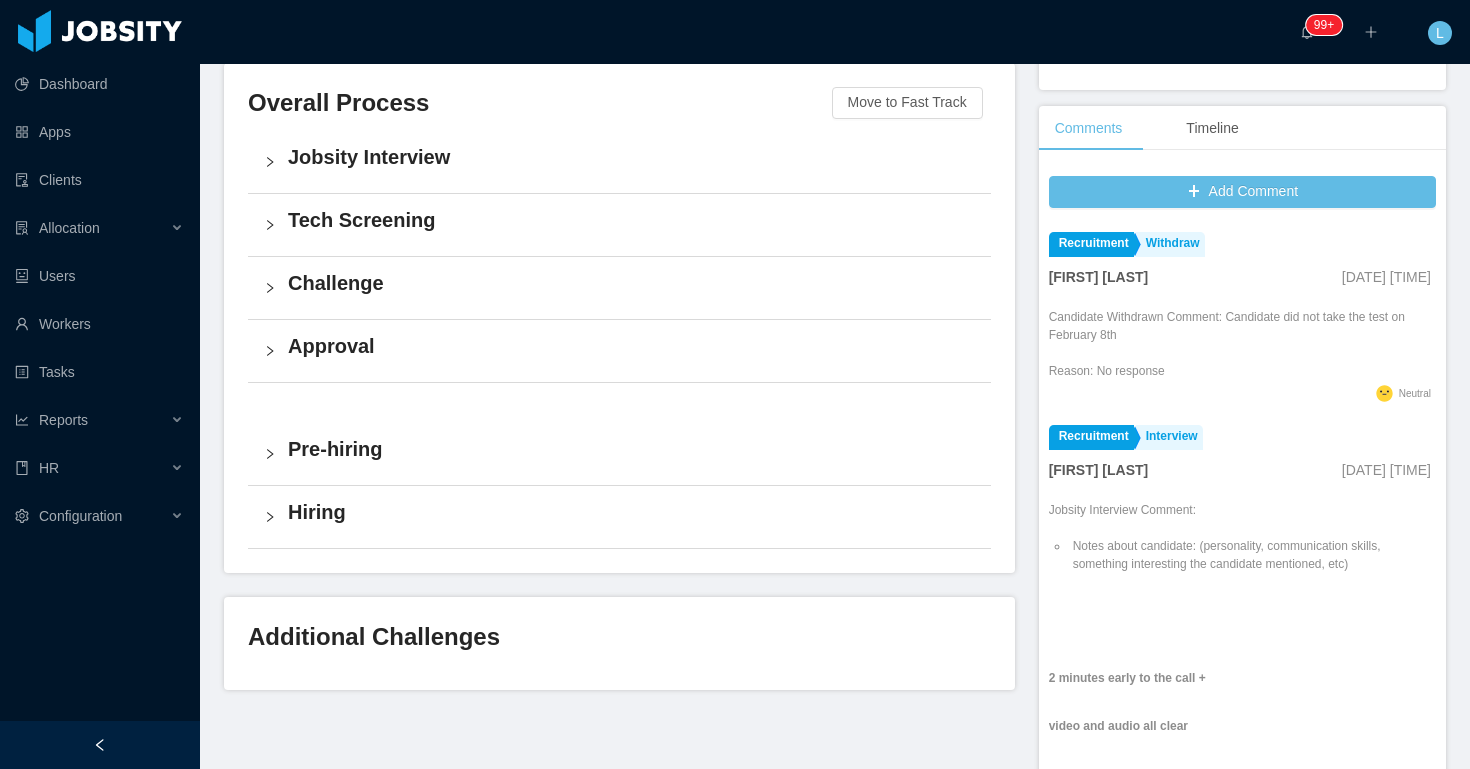 scroll, scrollTop: 618, scrollLeft: 0, axis: vertical 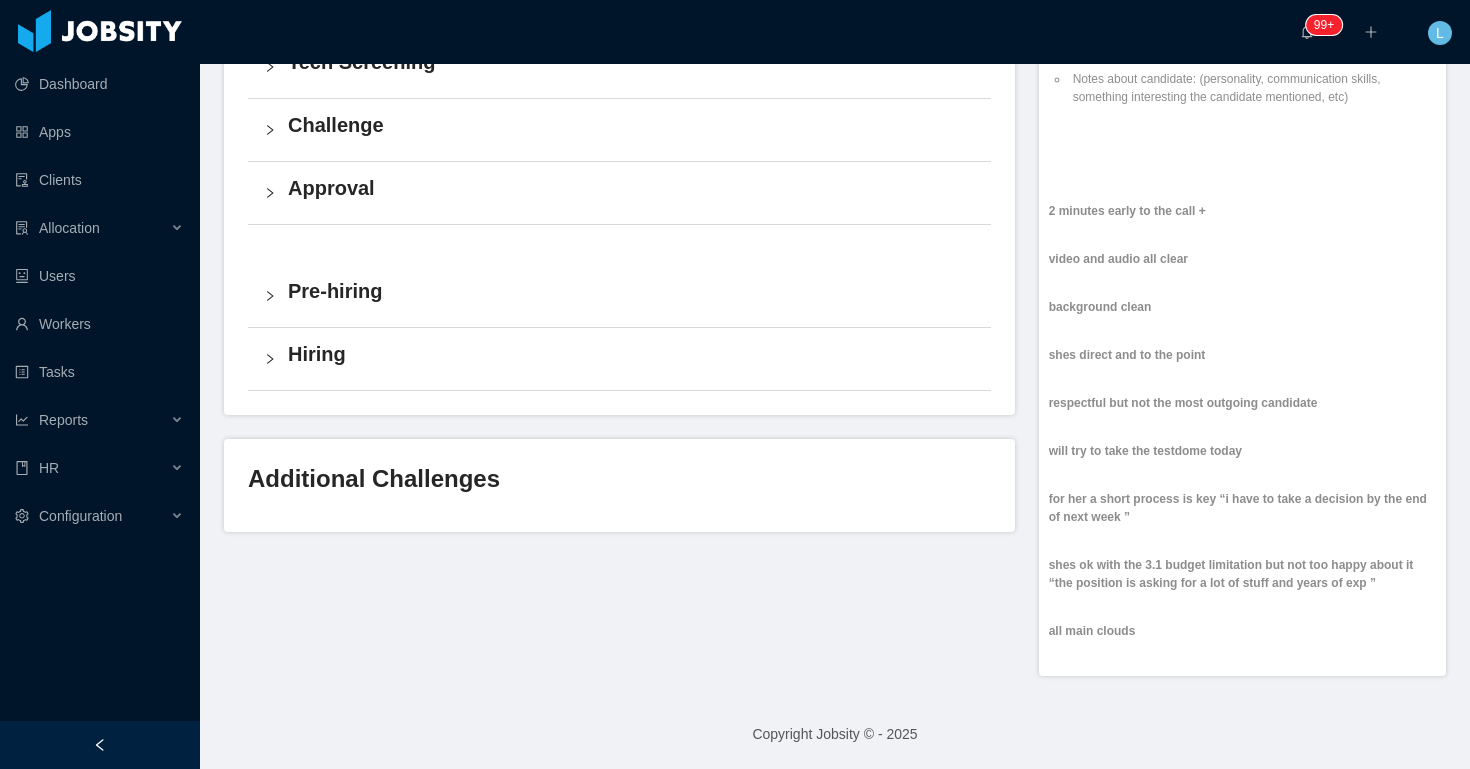 click on "respectful but not the most outgoing candidate" at bounding box center [1242, 403] 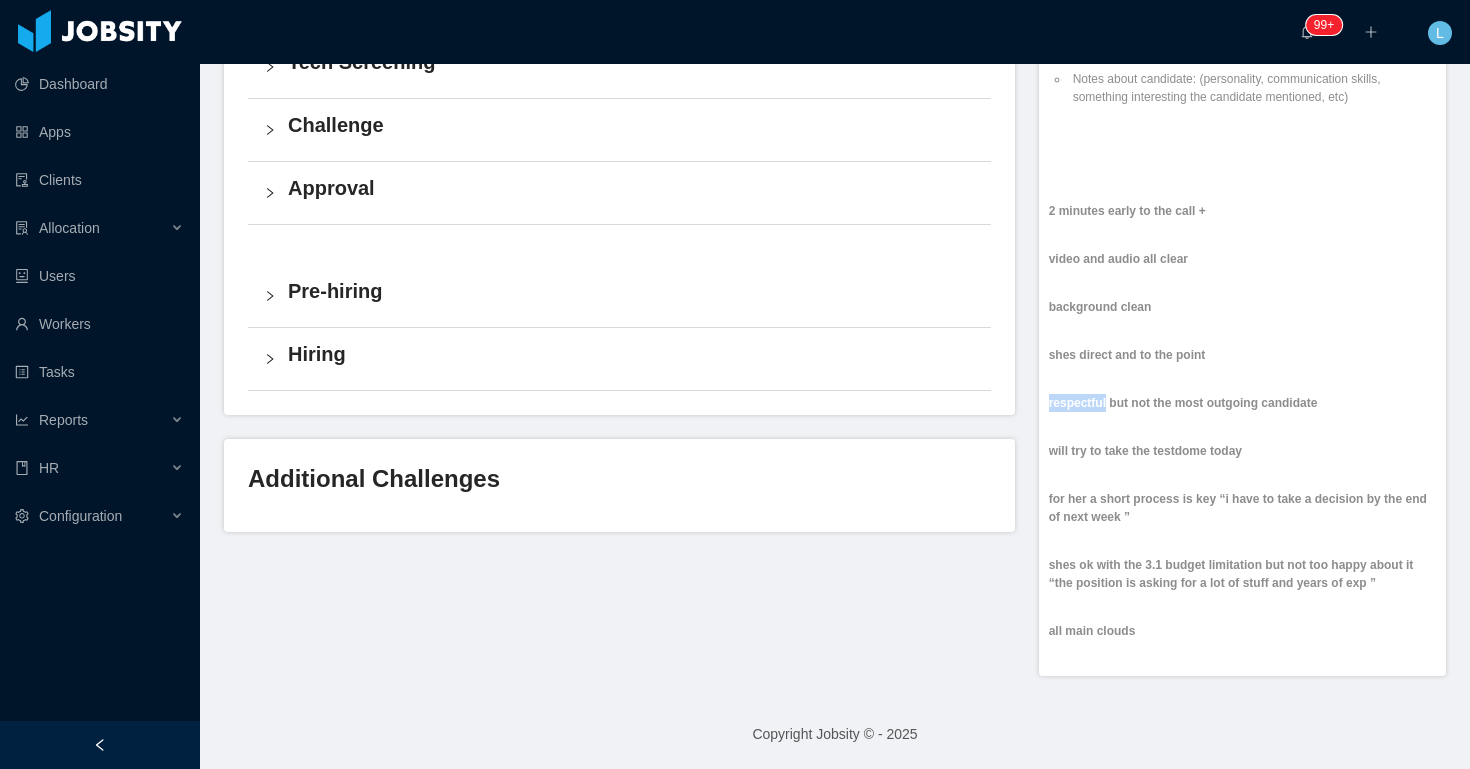 click on "respectful but not the most outgoing candidate" at bounding box center (1242, 403) 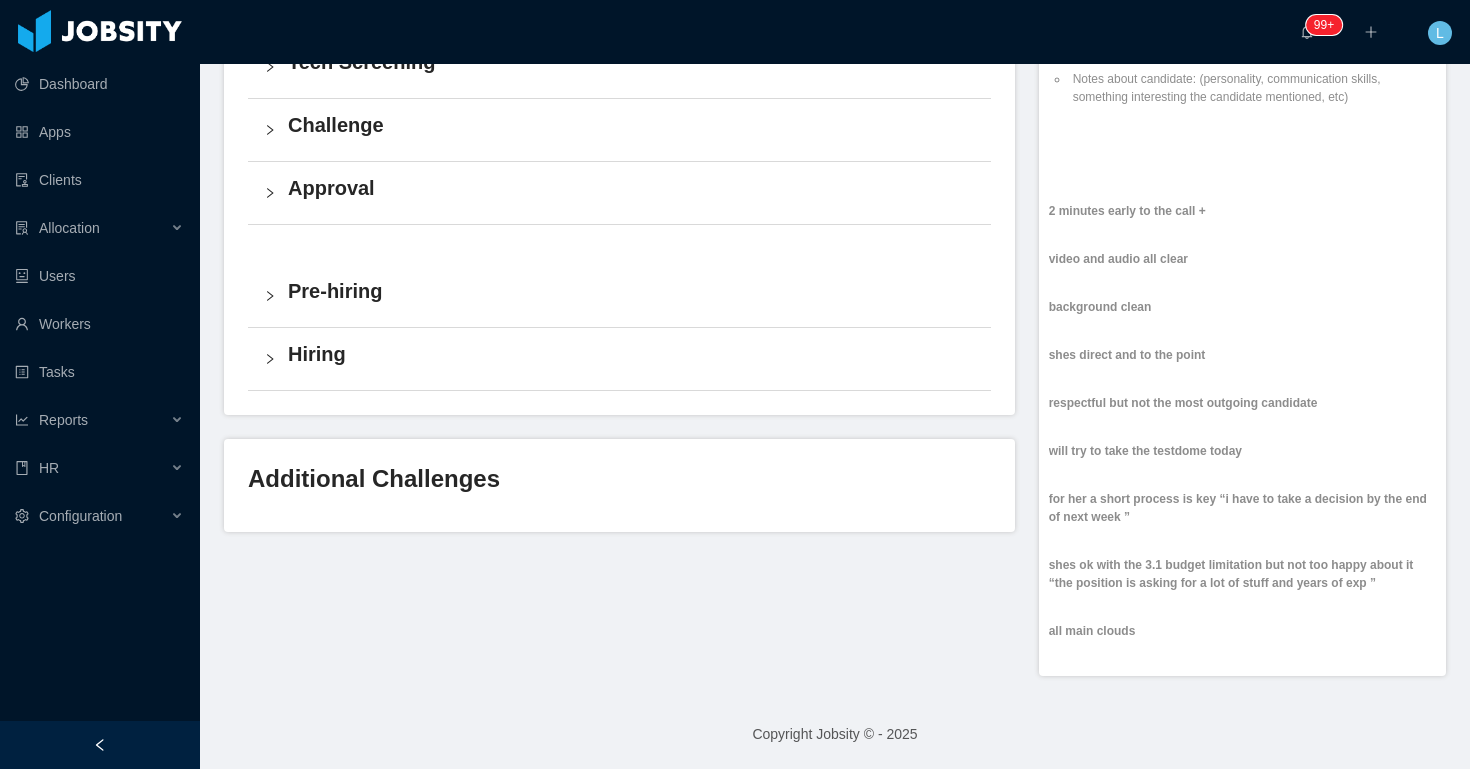 click on "respectful but not the most outgoing candidate" at bounding box center (1242, 403) 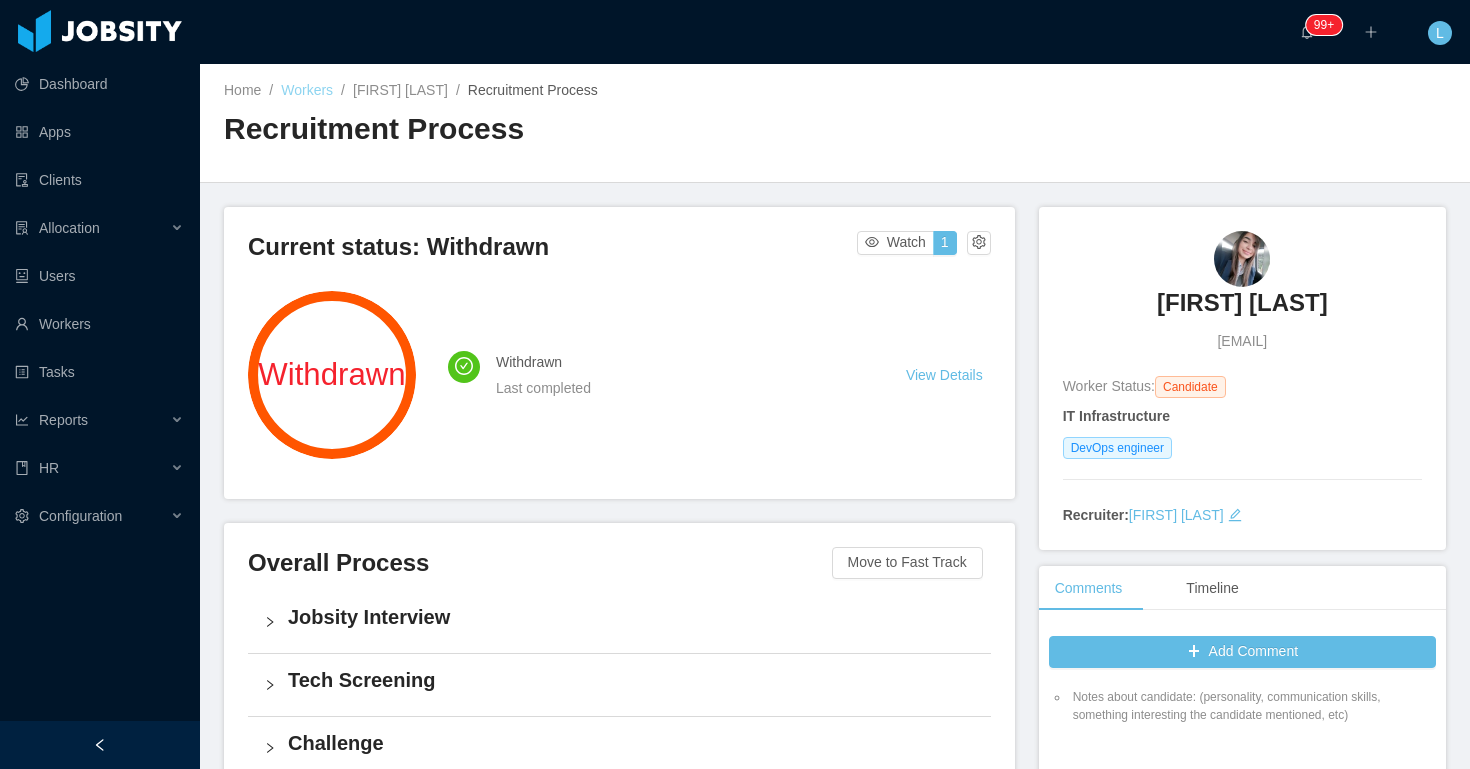 click on "Workers" at bounding box center [307, 90] 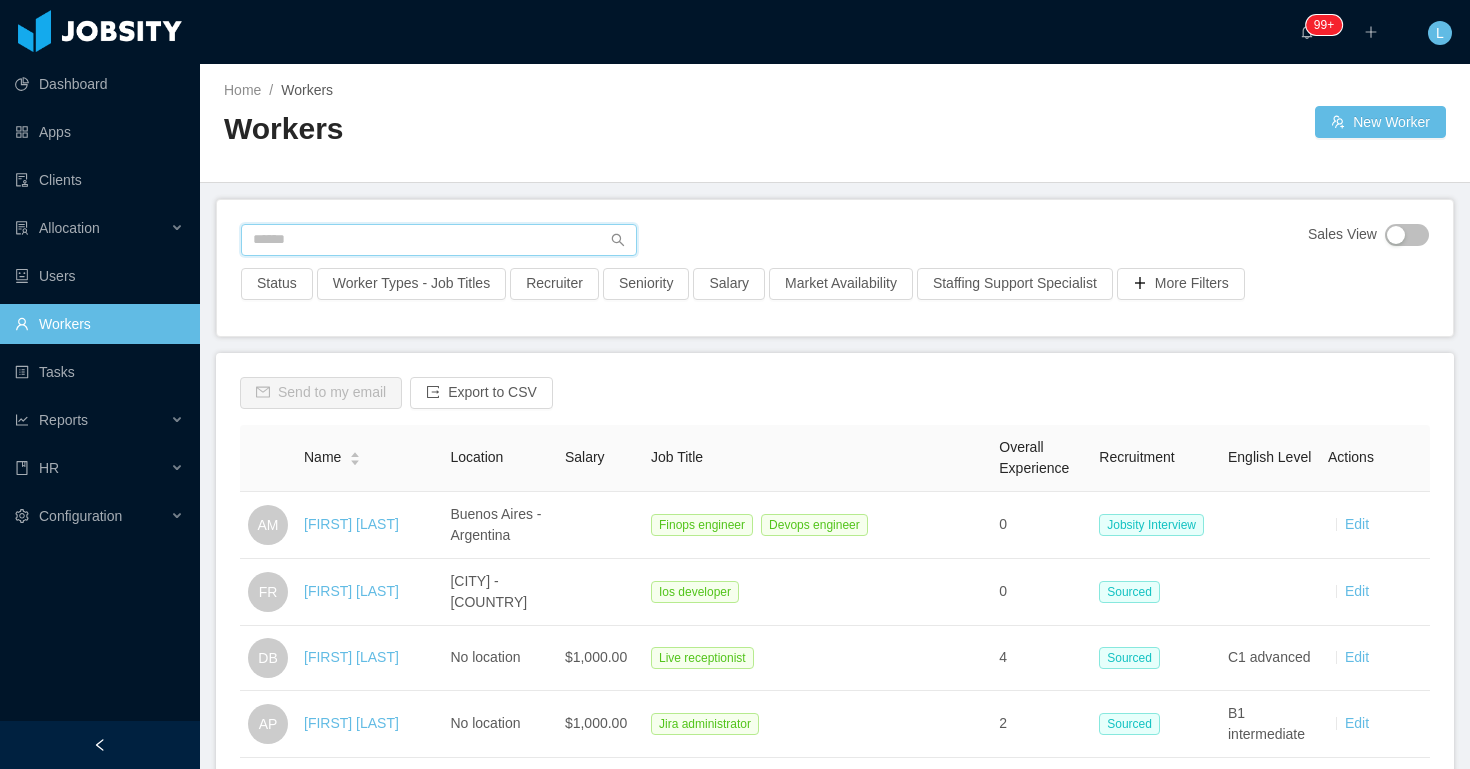 paste on "**********" 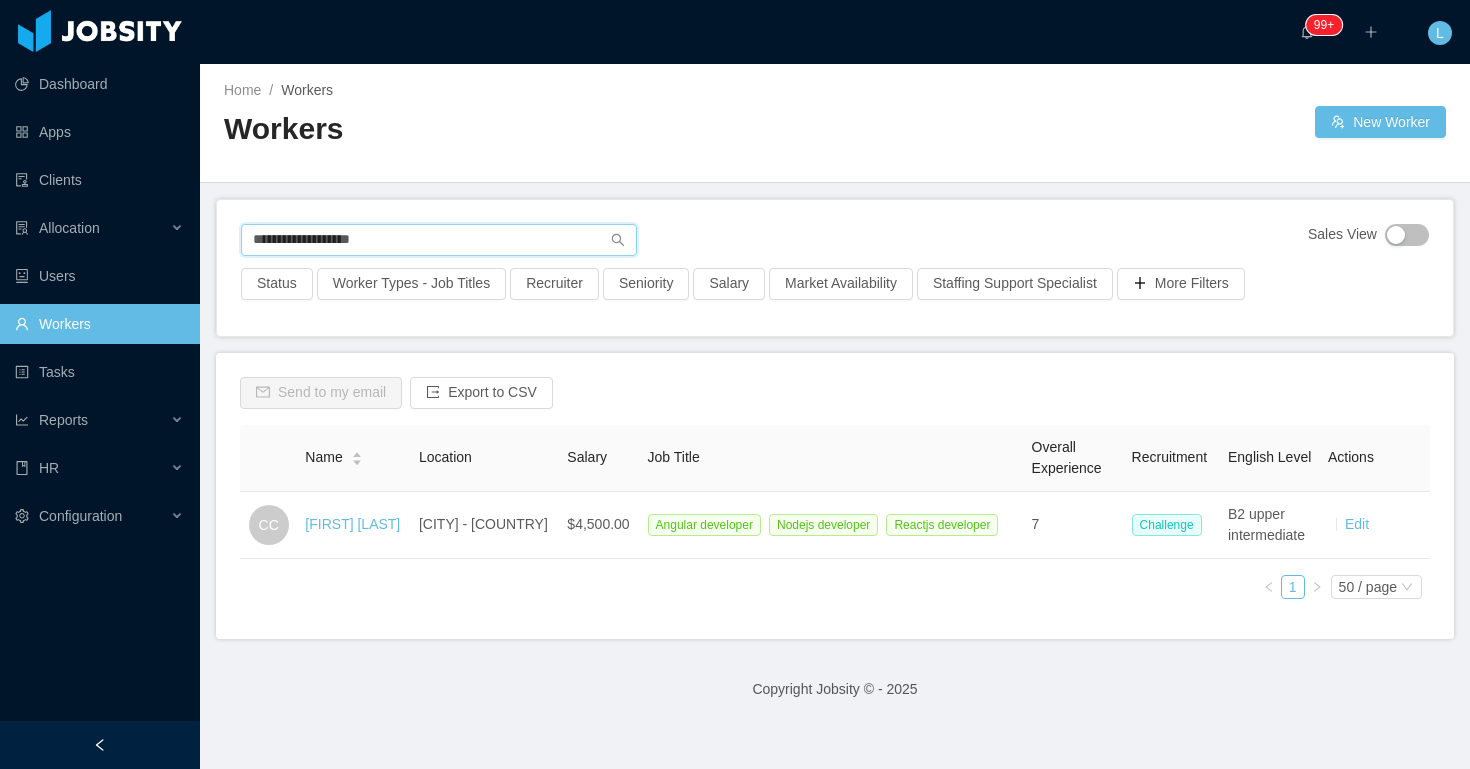 paste on "**********" 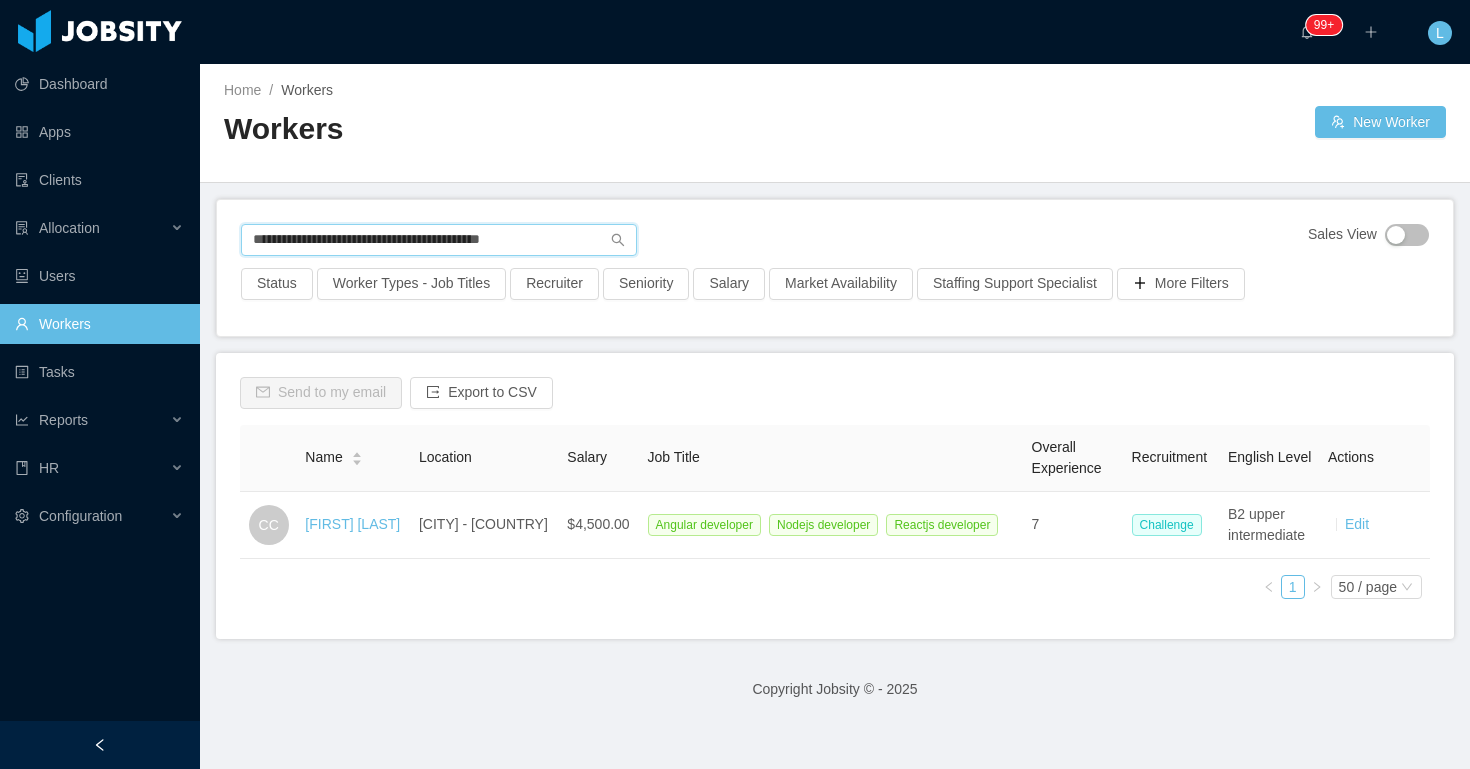 paste 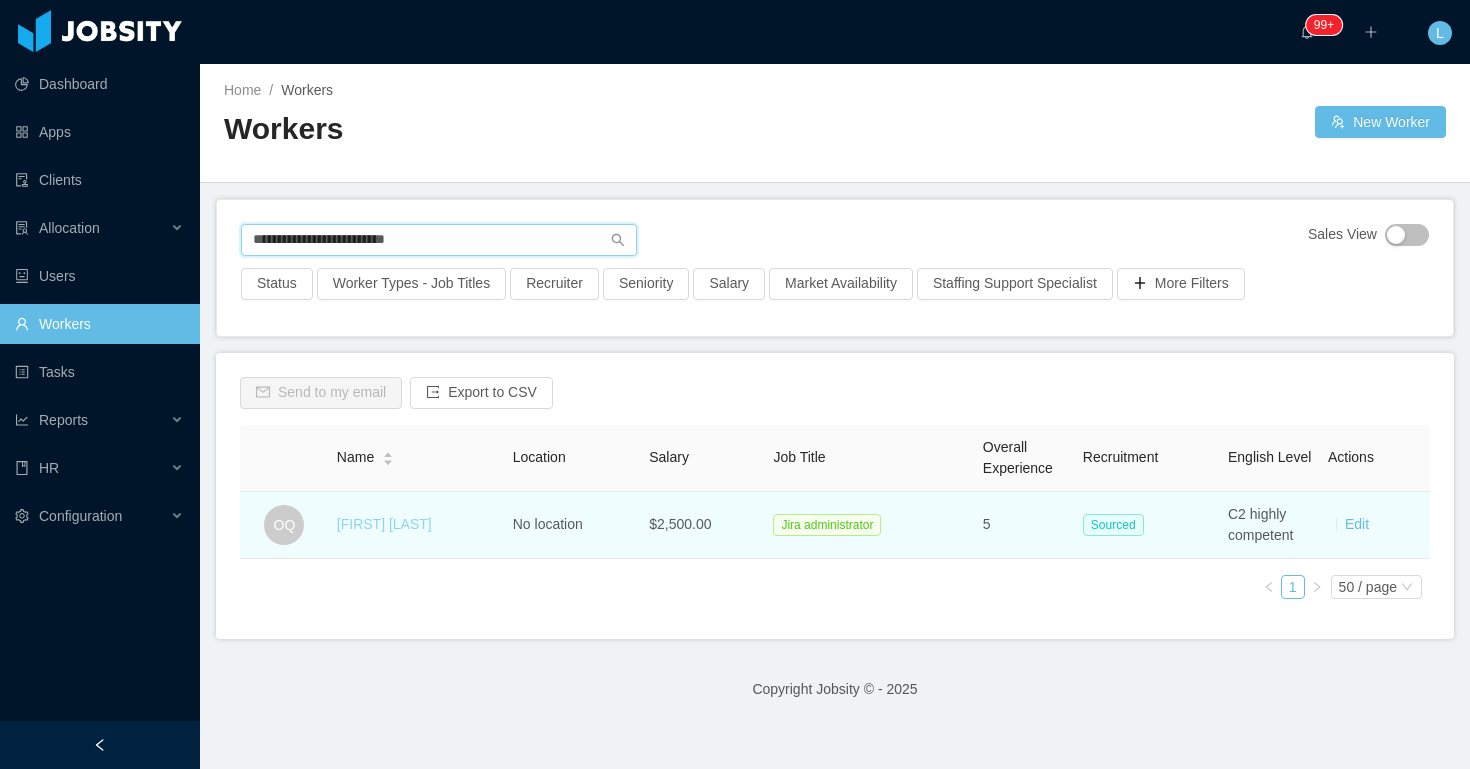type on "**********" 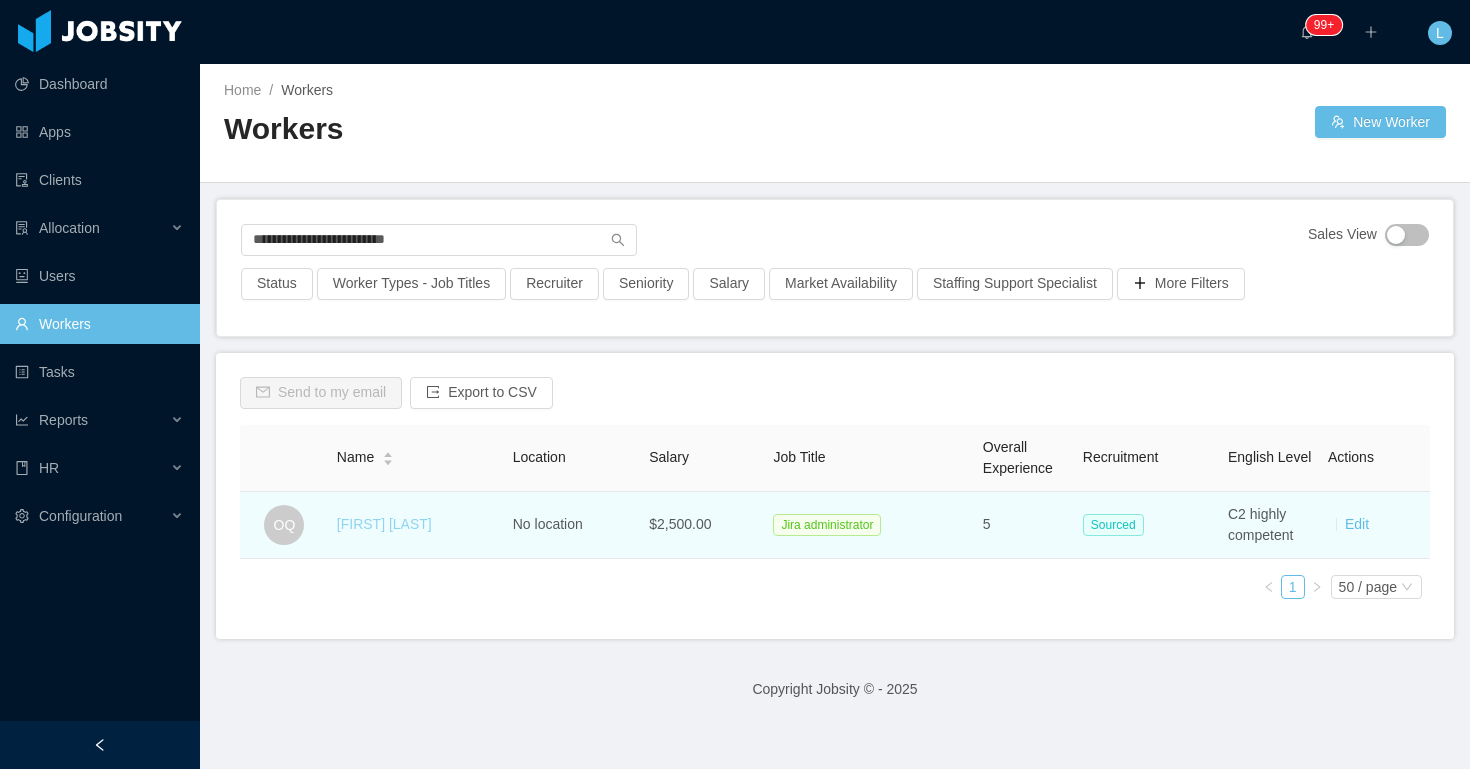 click on "Omar Quintero" at bounding box center (384, 524) 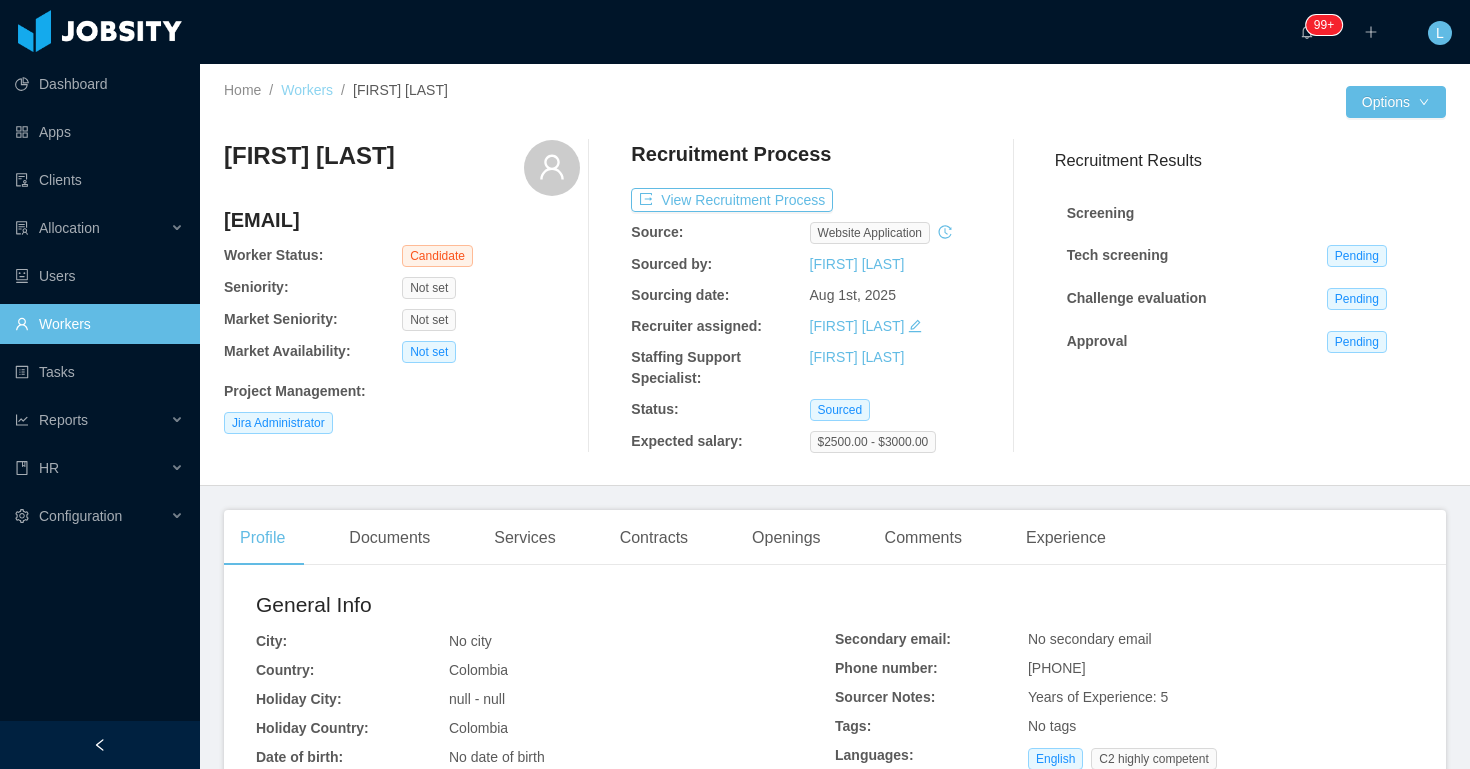 click on "Workers" at bounding box center (307, 90) 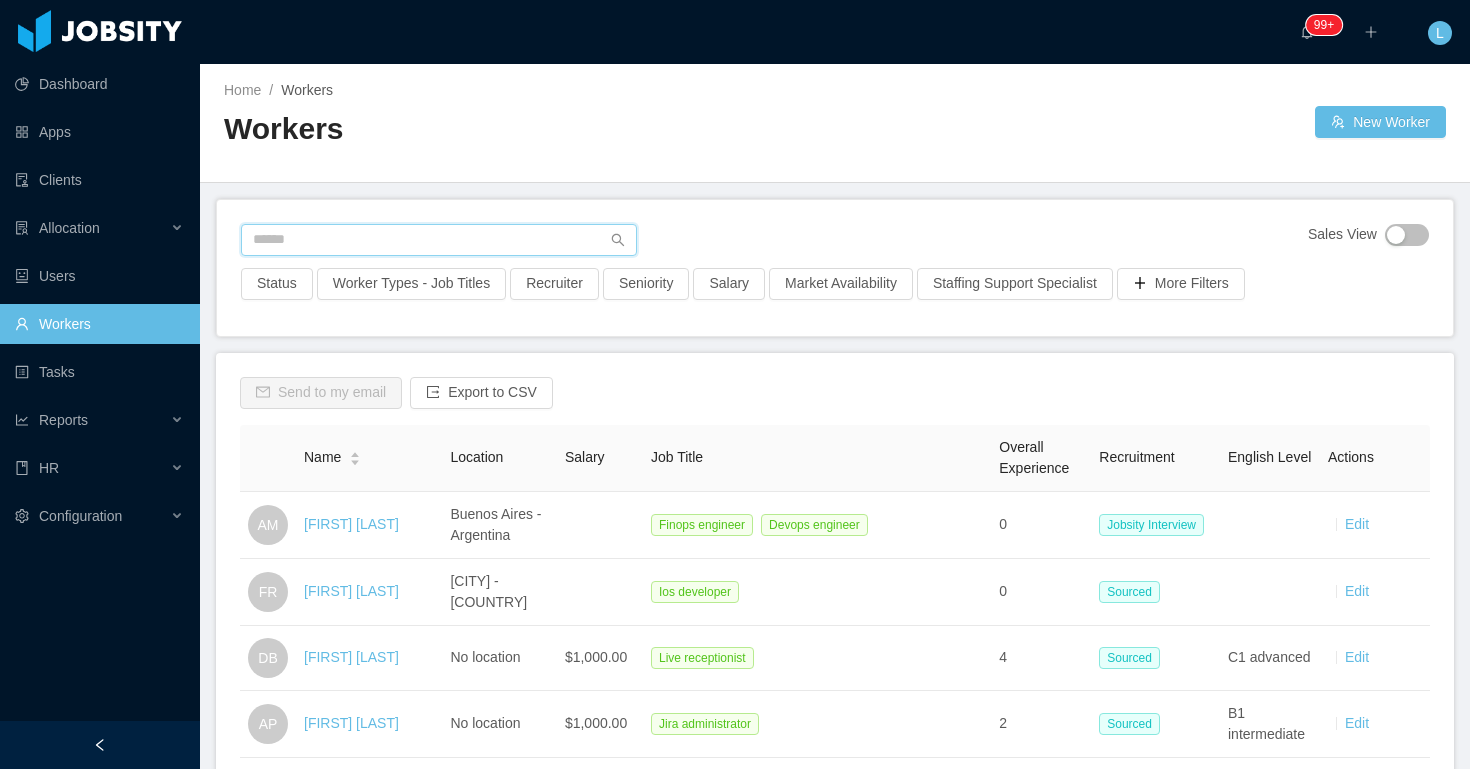 click at bounding box center [439, 240] 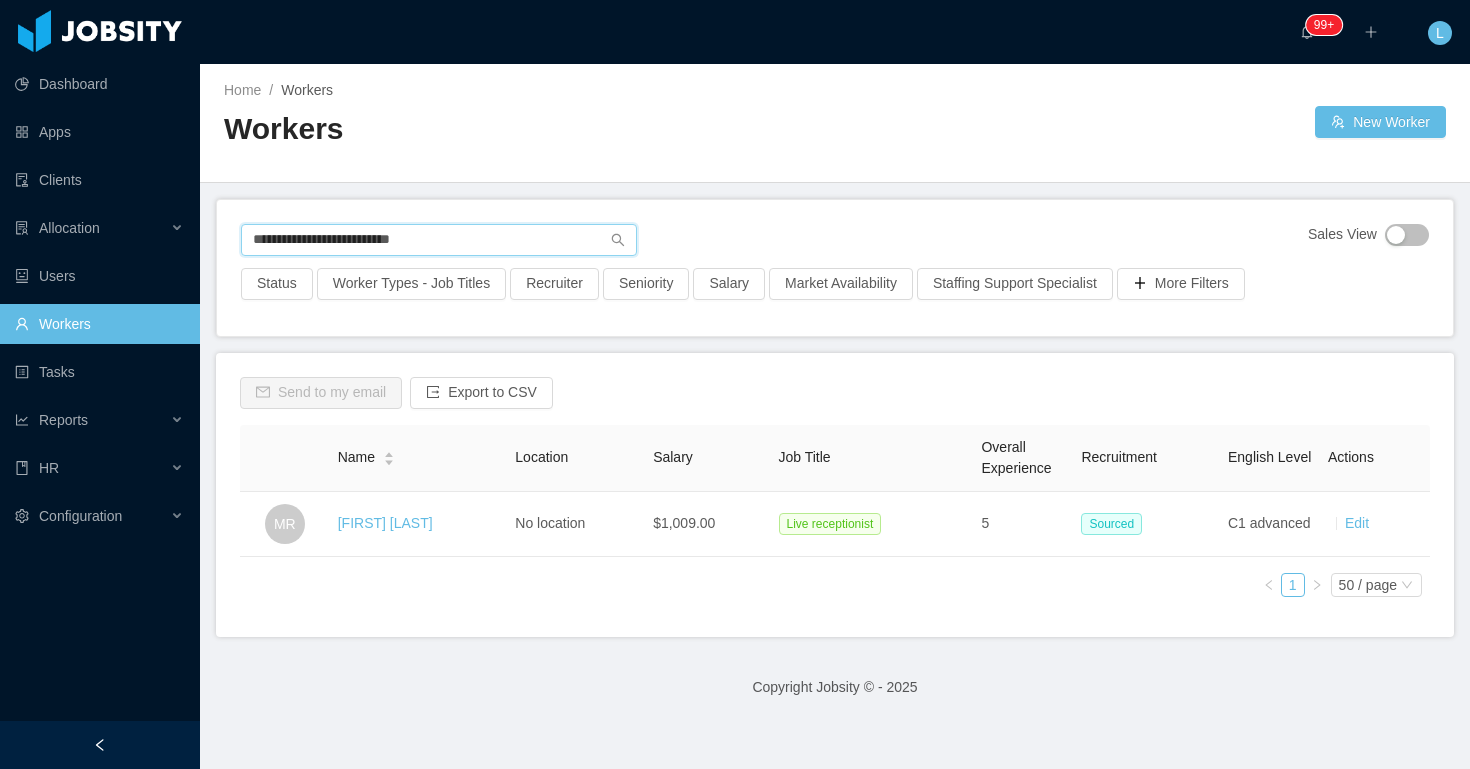 paste 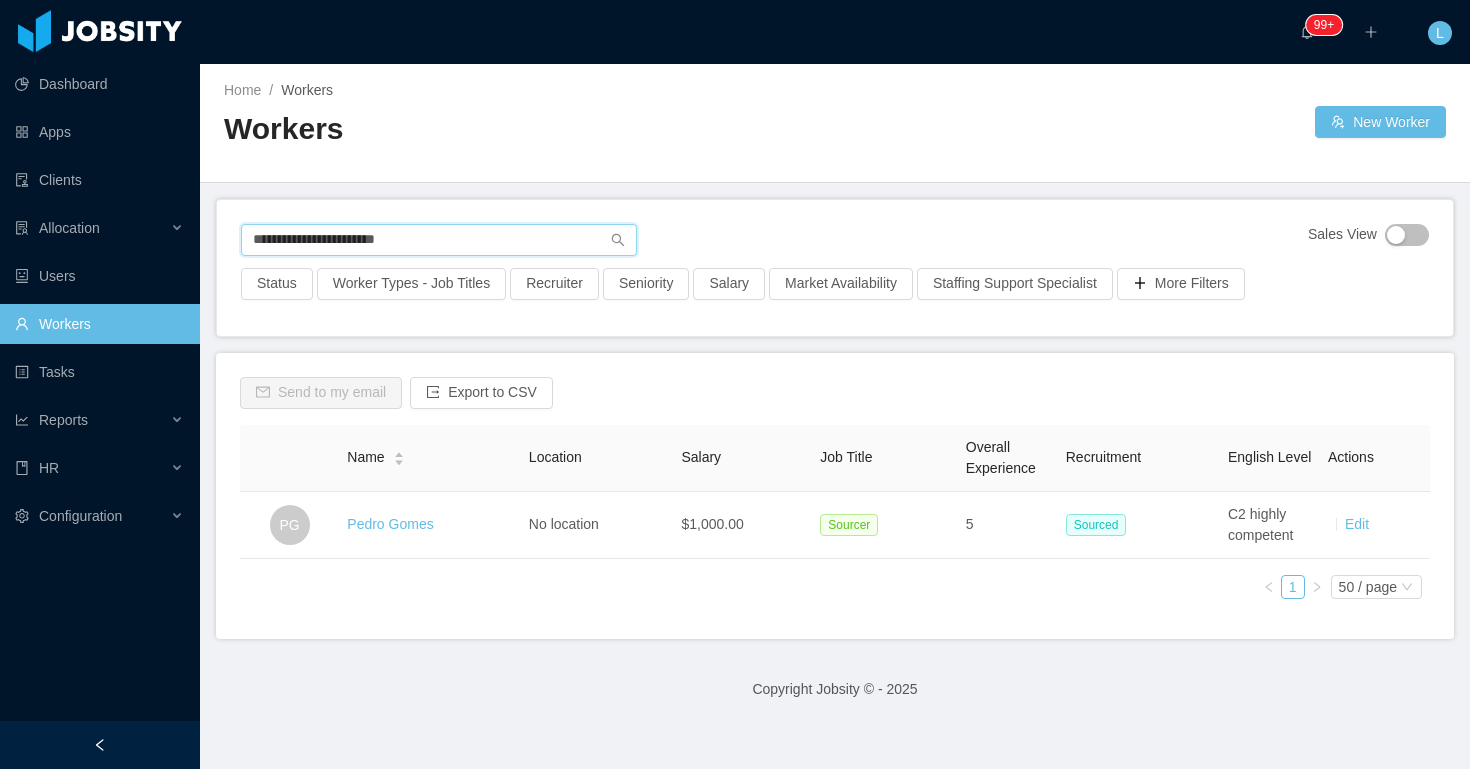 type on "**********" 